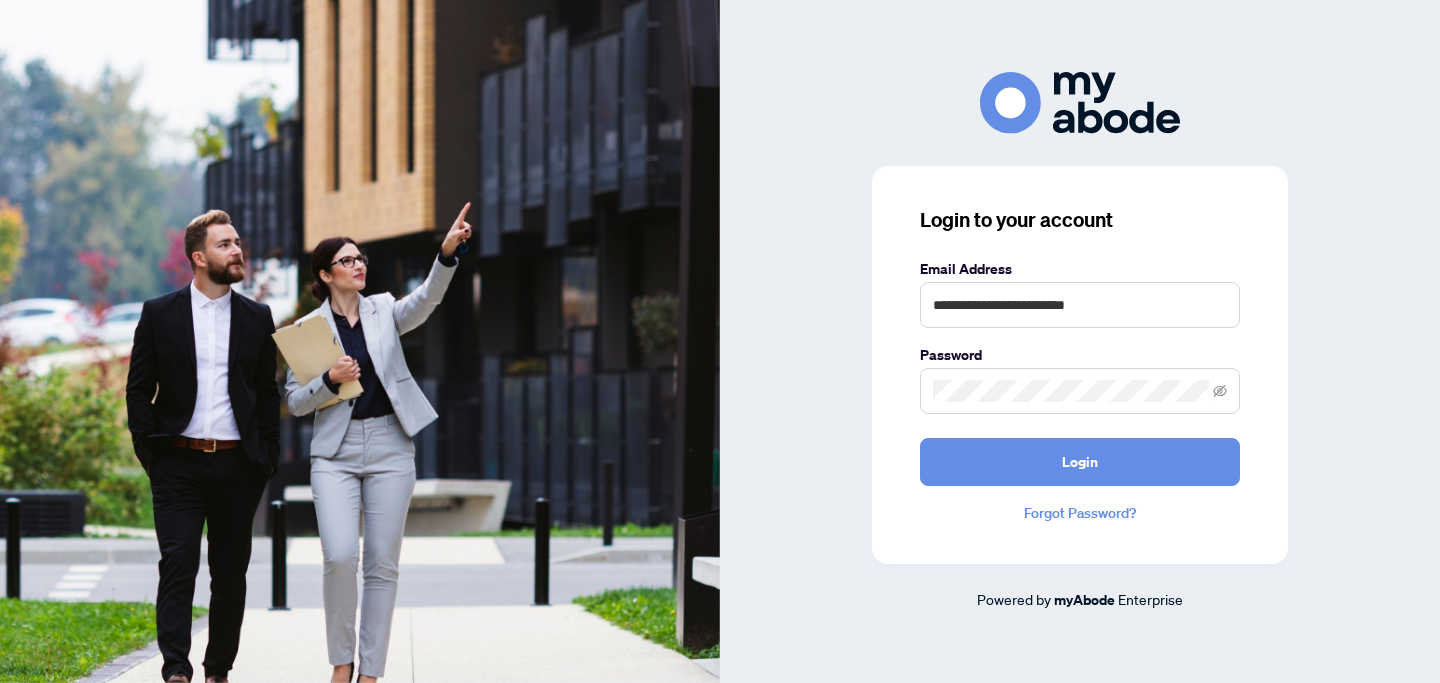 scroll, scrollTop: 0, scrollLeft: 0, axis: both 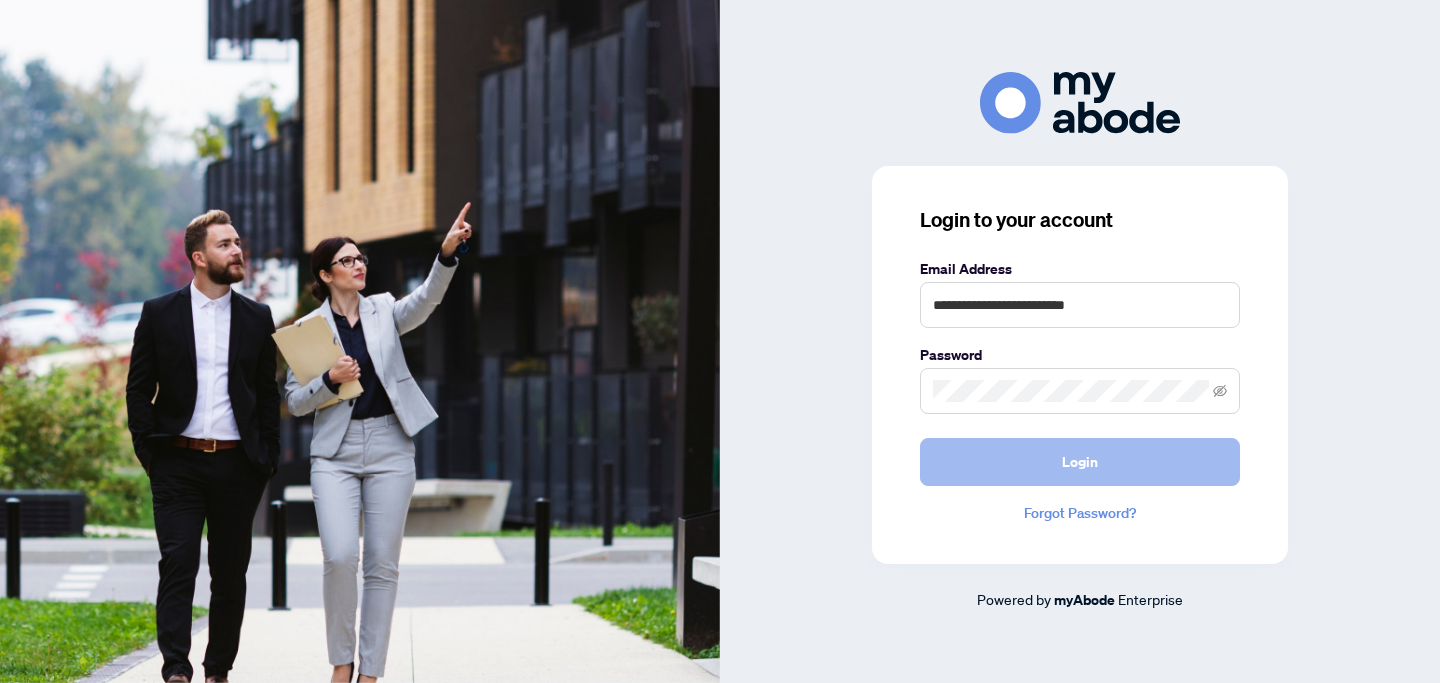 click on "Login" at bounding box center [1080, 462] 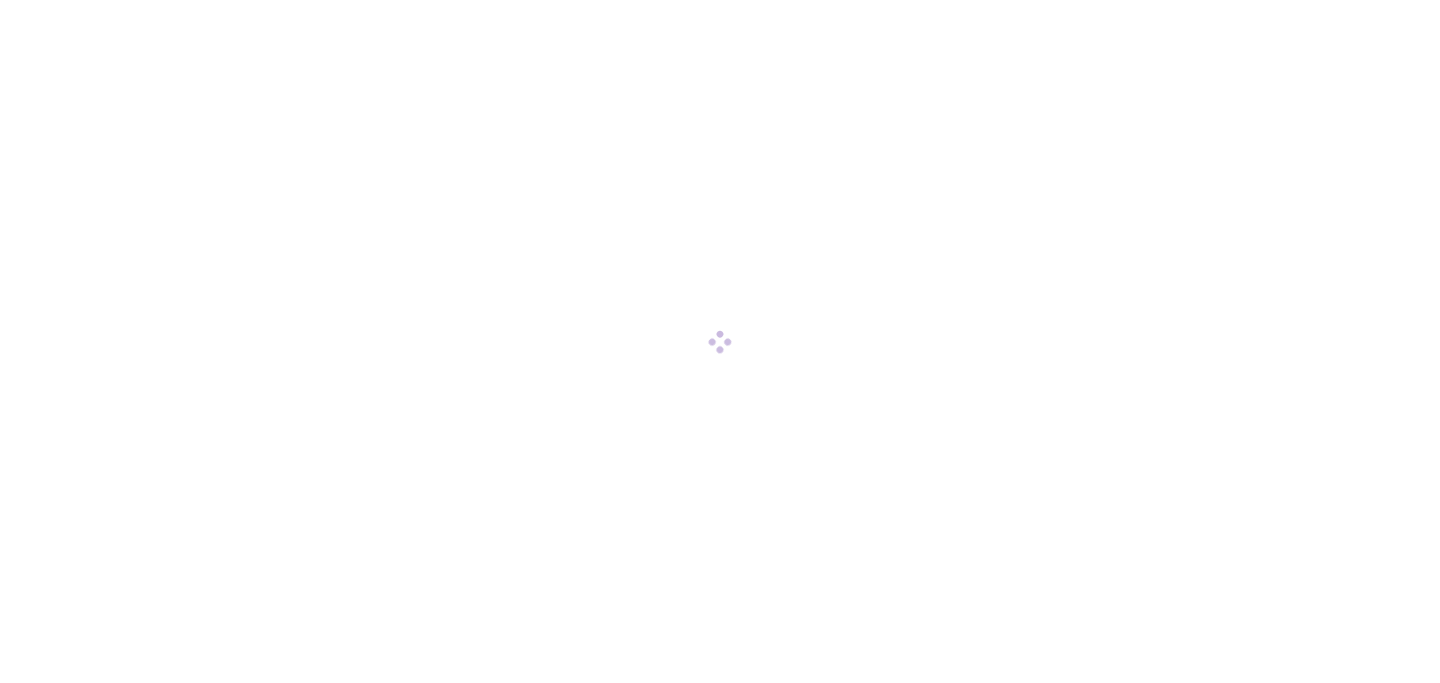 scroll, scrollTop: 0, scrollLeft: 0, axis: both 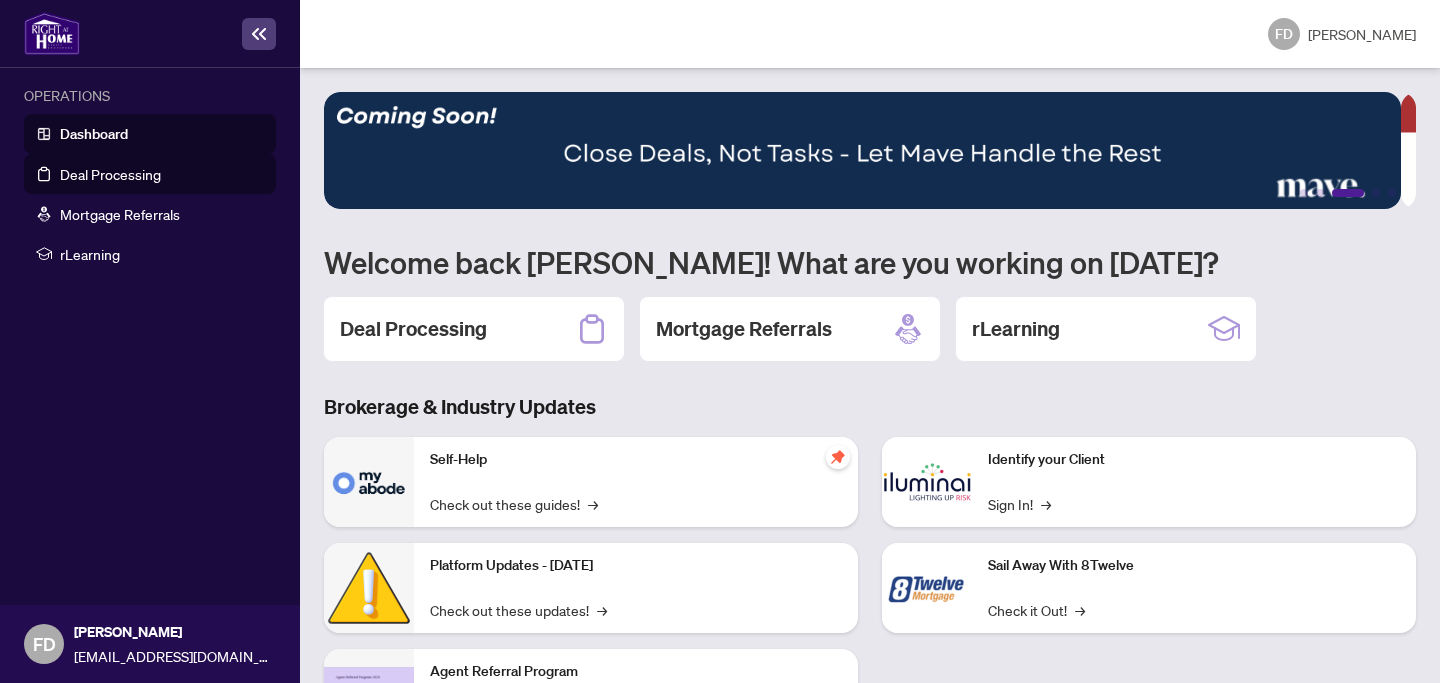 click on "Deal Processing" at bounding box center (110, 174) 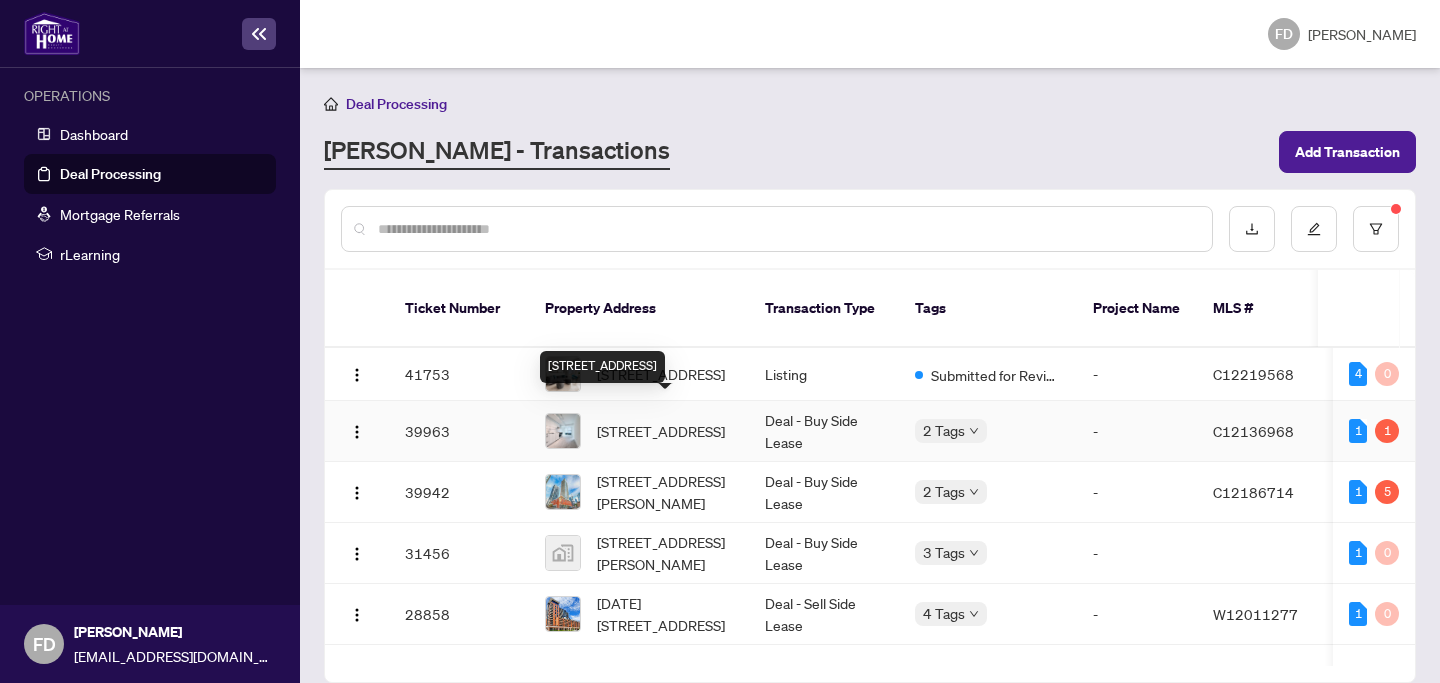 click on "1809-252 Church St, Toronto, Ontario M5B 1Z2, Canada" at bounding box center [661, 431] 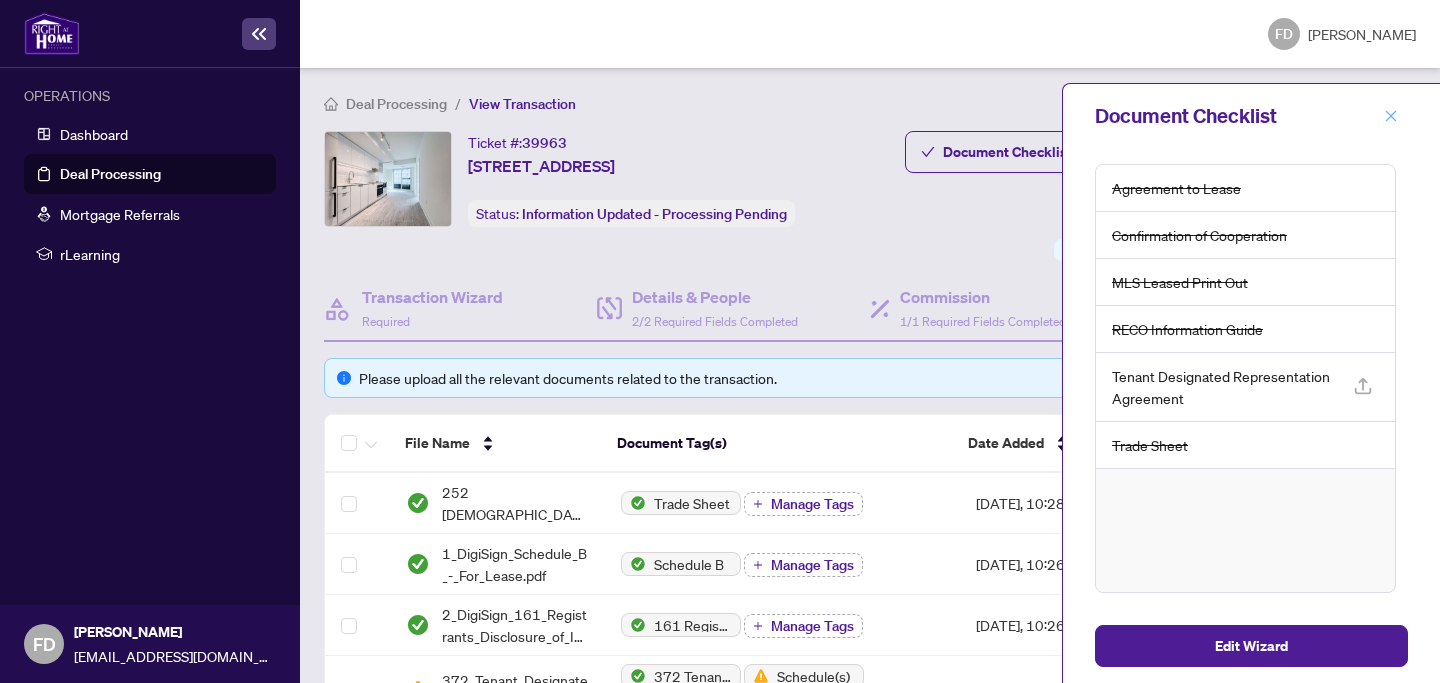 click 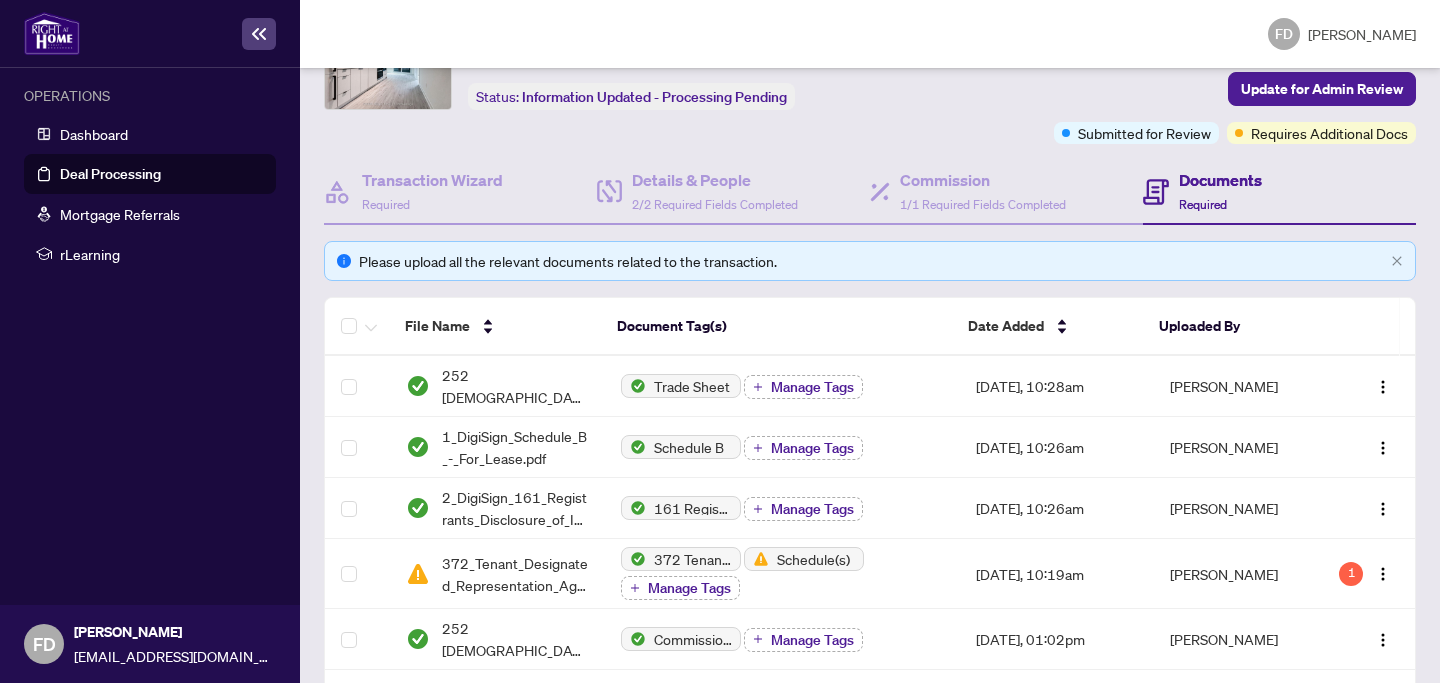 scroll, scrollTop: 370, scrollLeft: 0, axis: vertical 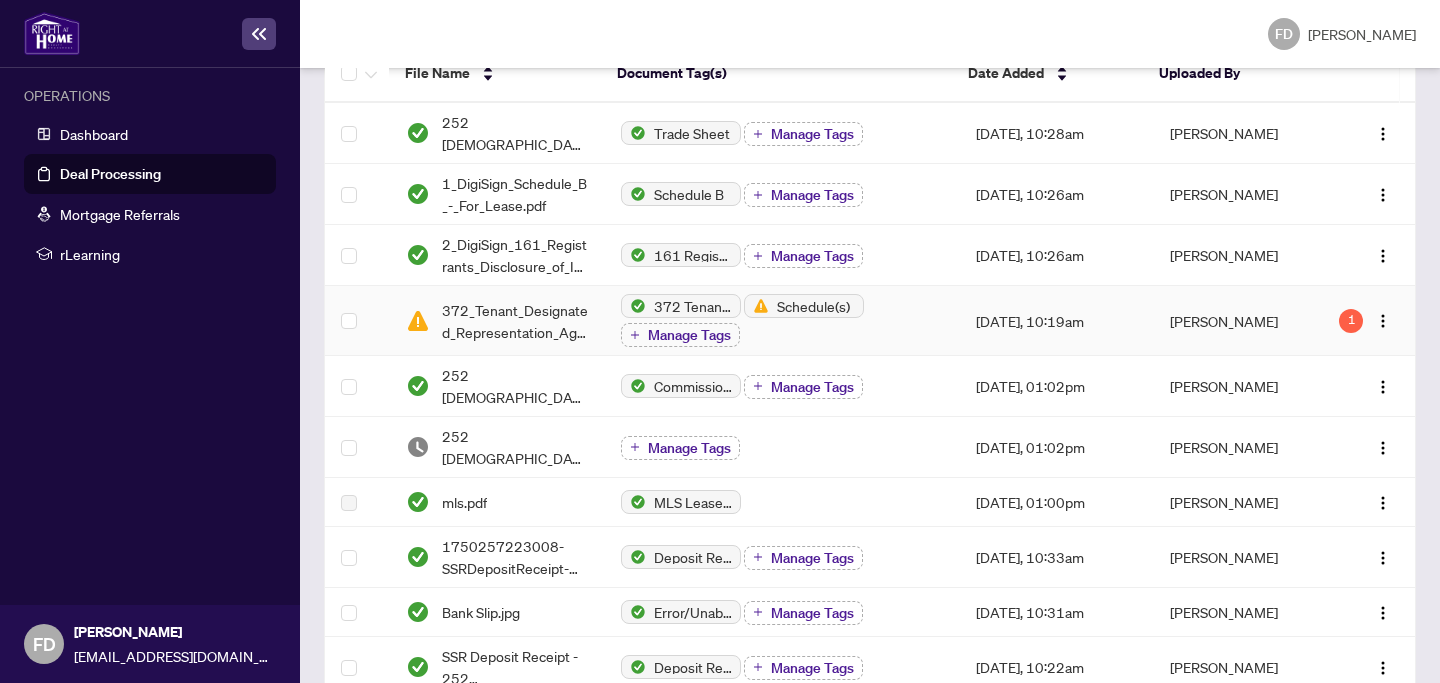 click on "Franco Dinatale" at bounding box center (1235, 321) 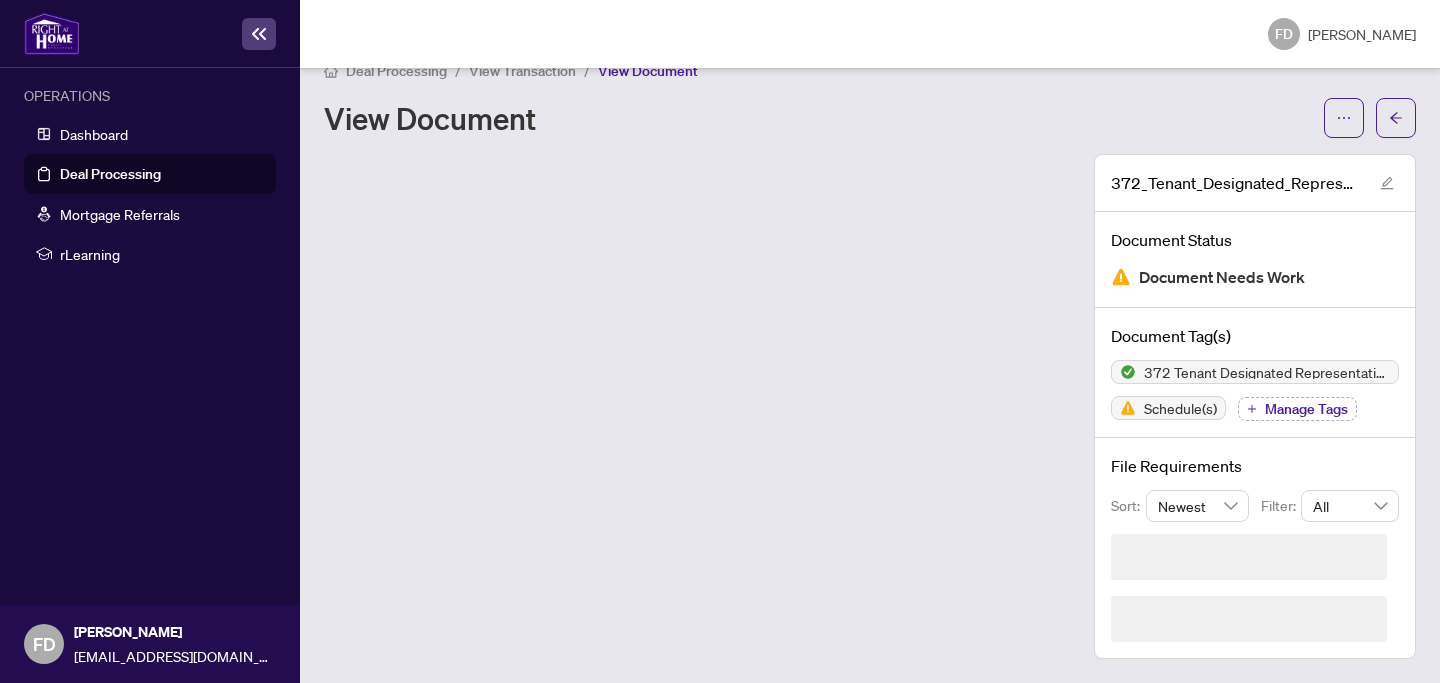 scroll, scrollTop: 0, scrollLeft: 0, axis: both 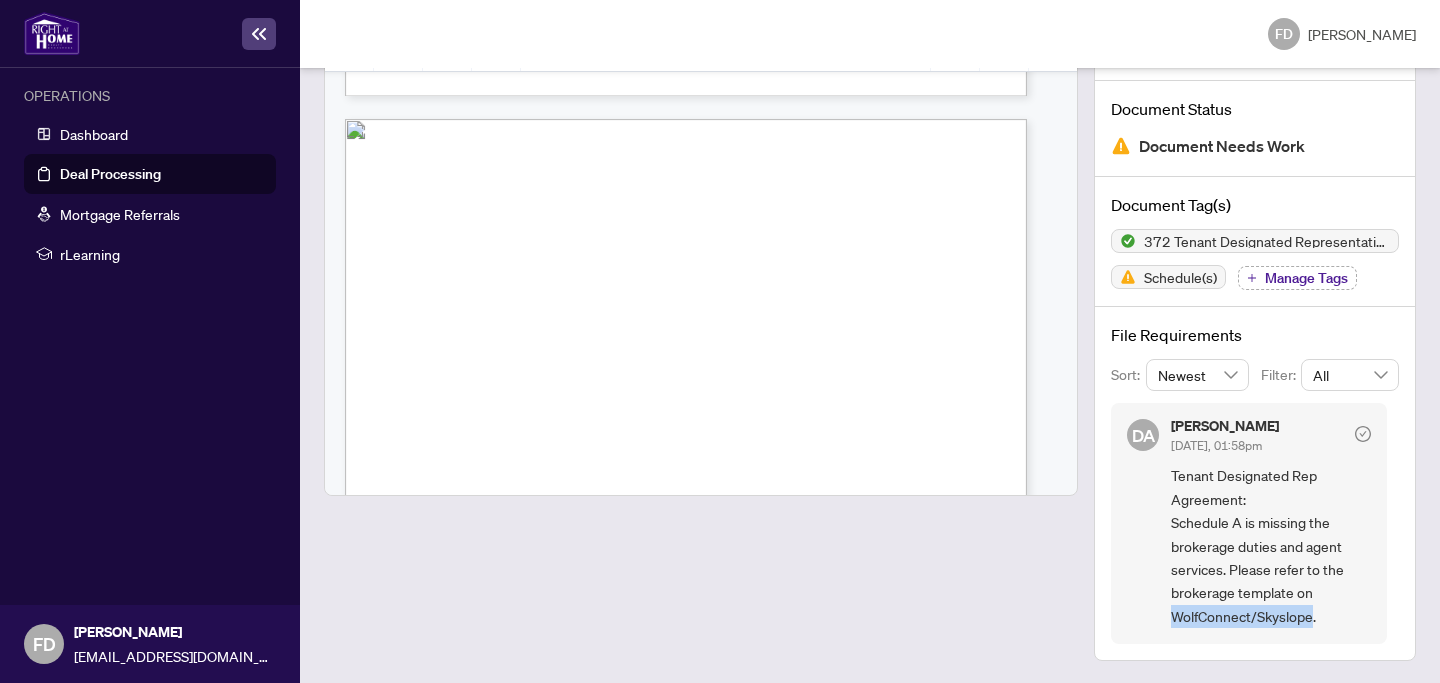drag, startPoint x: 1158, startPoint y: 615, endPoint x: 1299, endPoint y: 616, distance: 141.00354 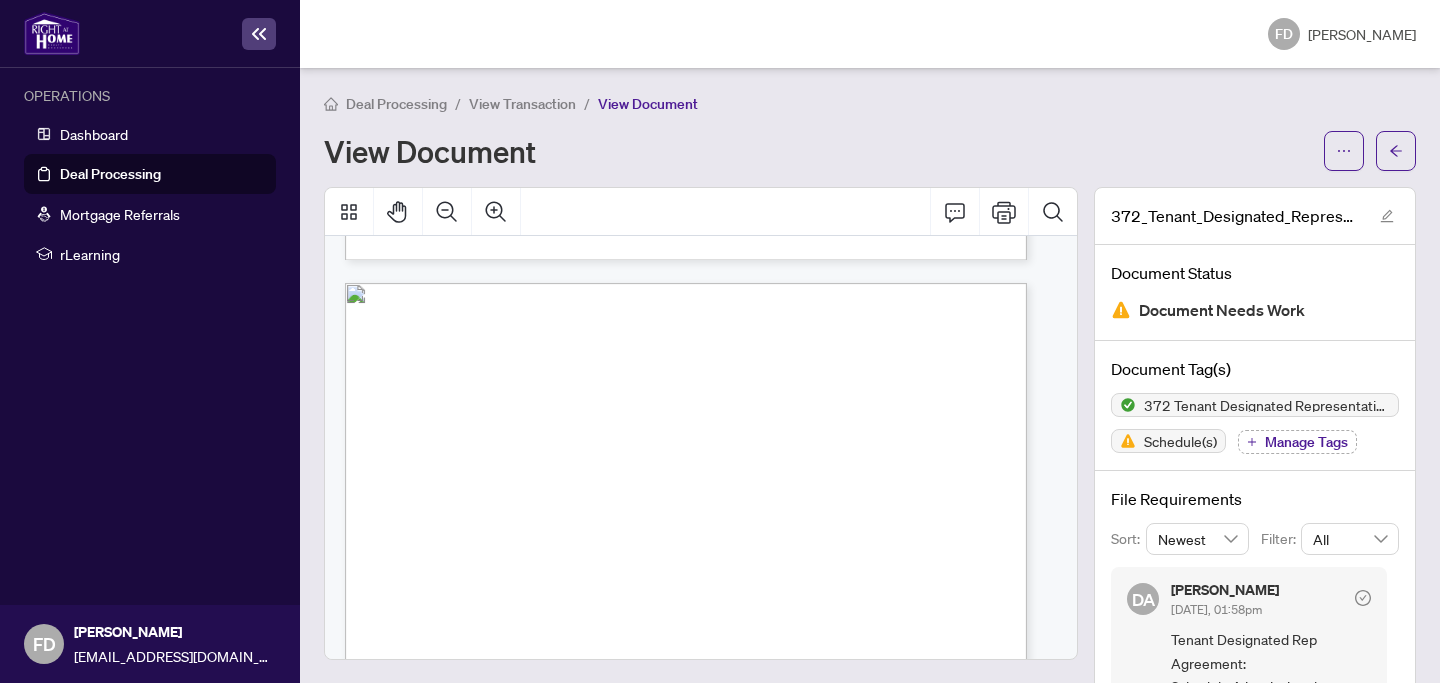 scroll, scrollTop: 164, scrollLeft: 0, axis: vertical 